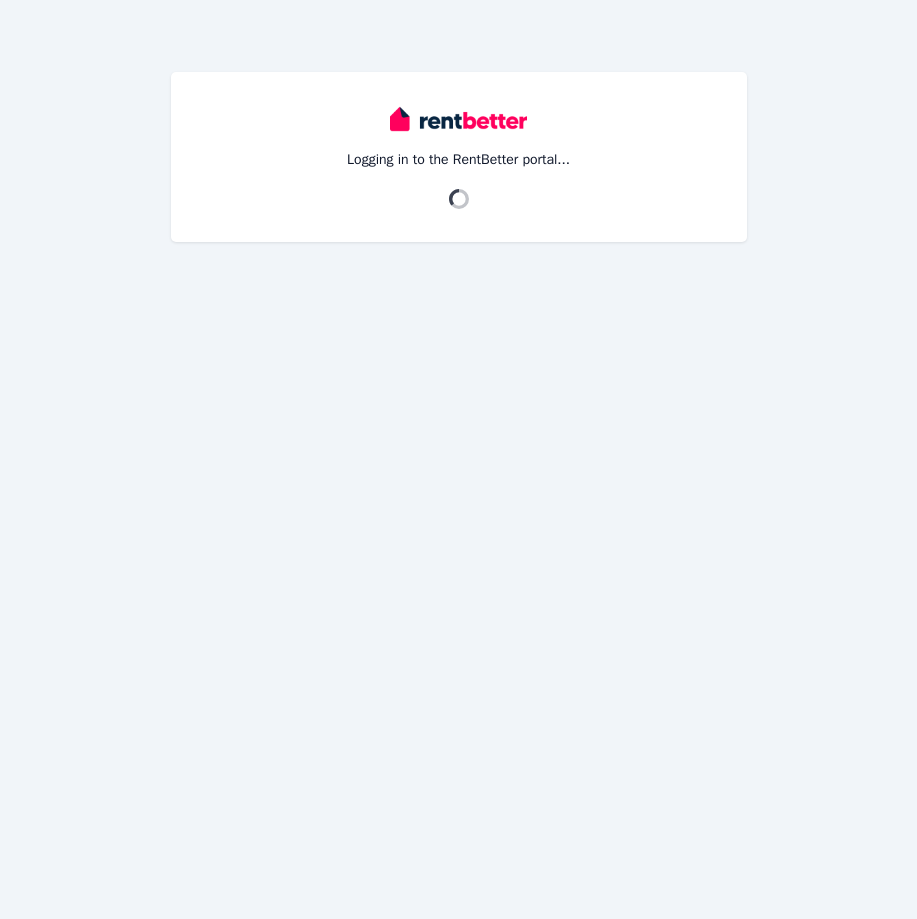 scroll, scrollTop: 0, scrollLeft: 0, axis: both 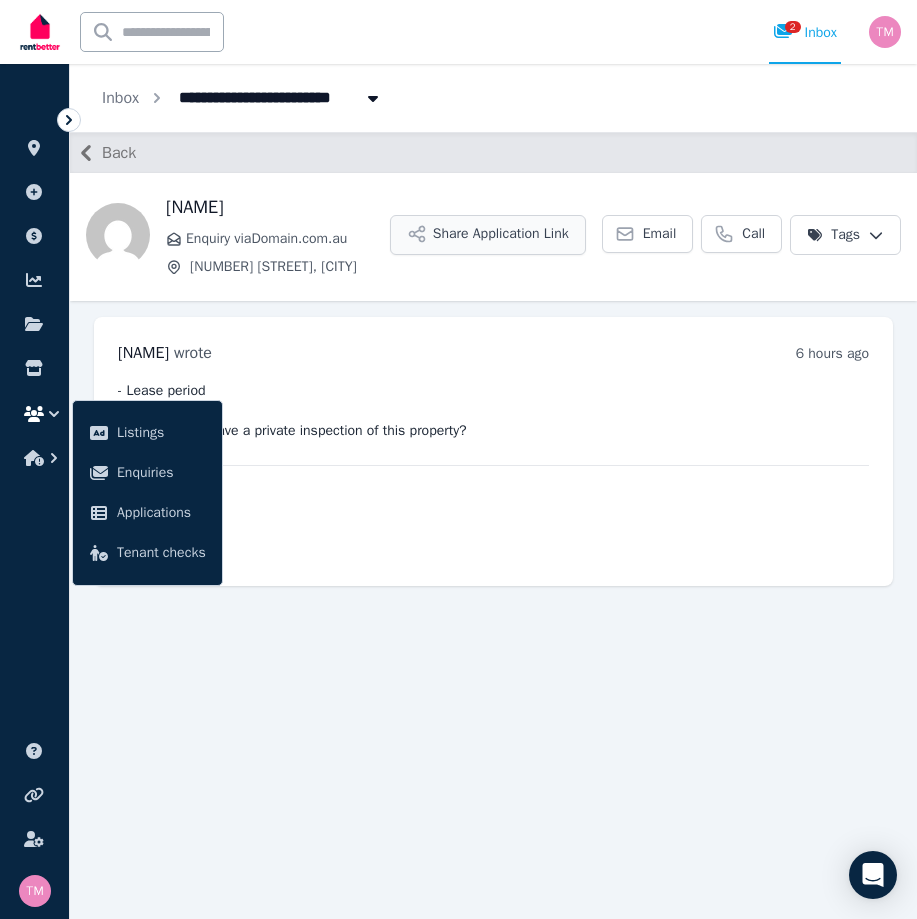 click on "Share Application Link" at bounding box center (488, 235) 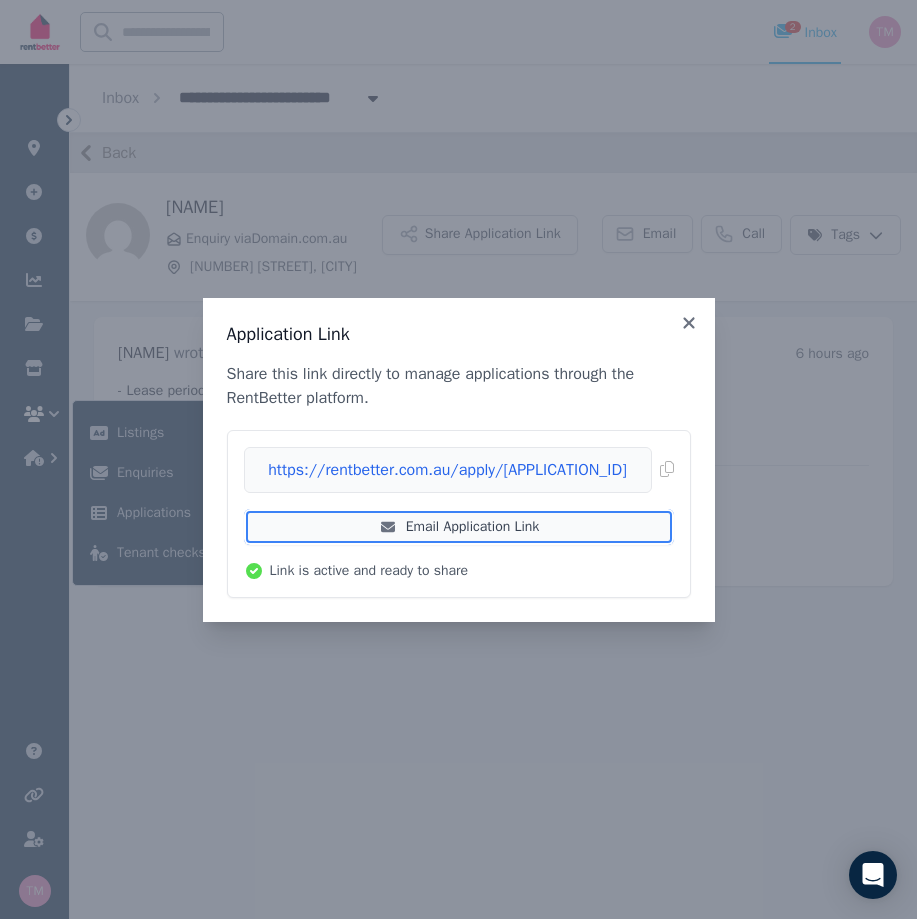 click on "Email Application Link" at bounding box center [459, 527] 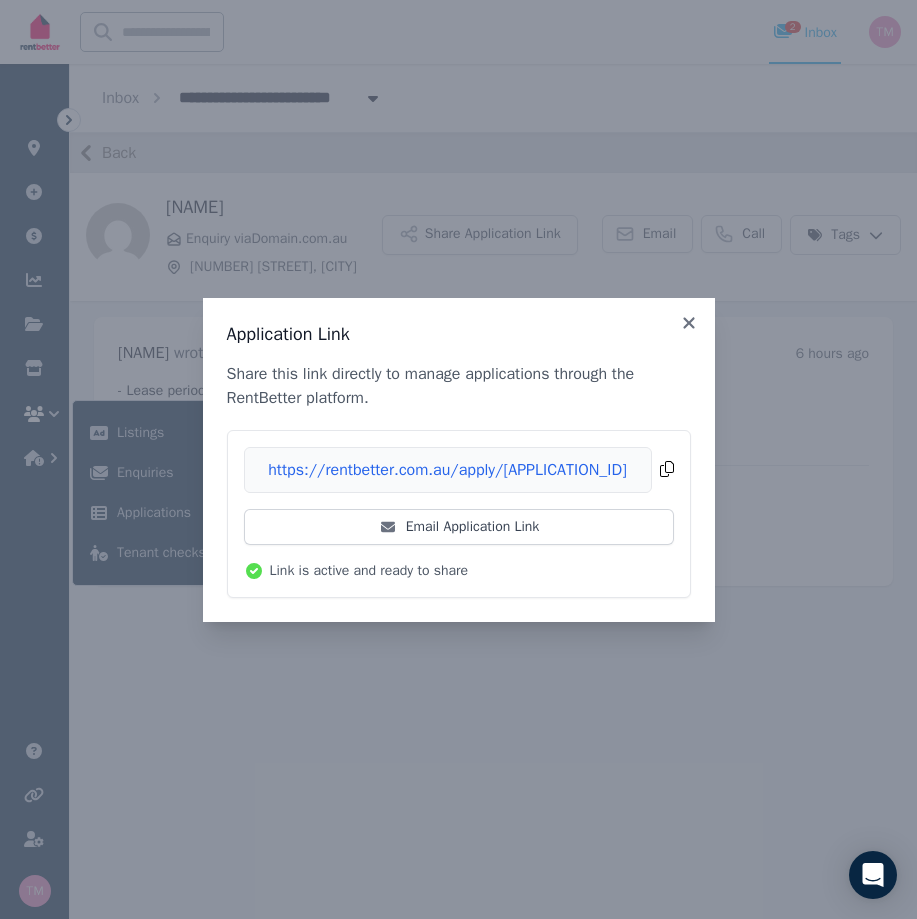 click on "Copied!" at bounding box center [459, 470] 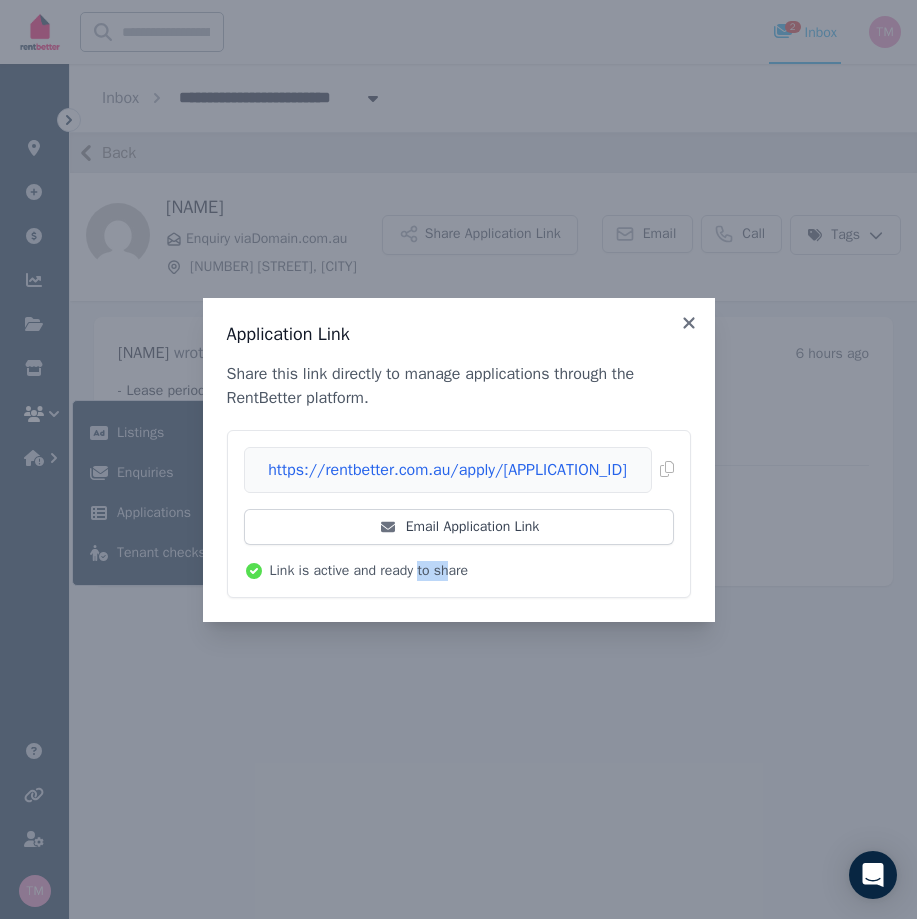 drag, startPoint x: 417, startPoint y: 577, endPoint x: 449, endPoint y: 561, distance: 35.77709 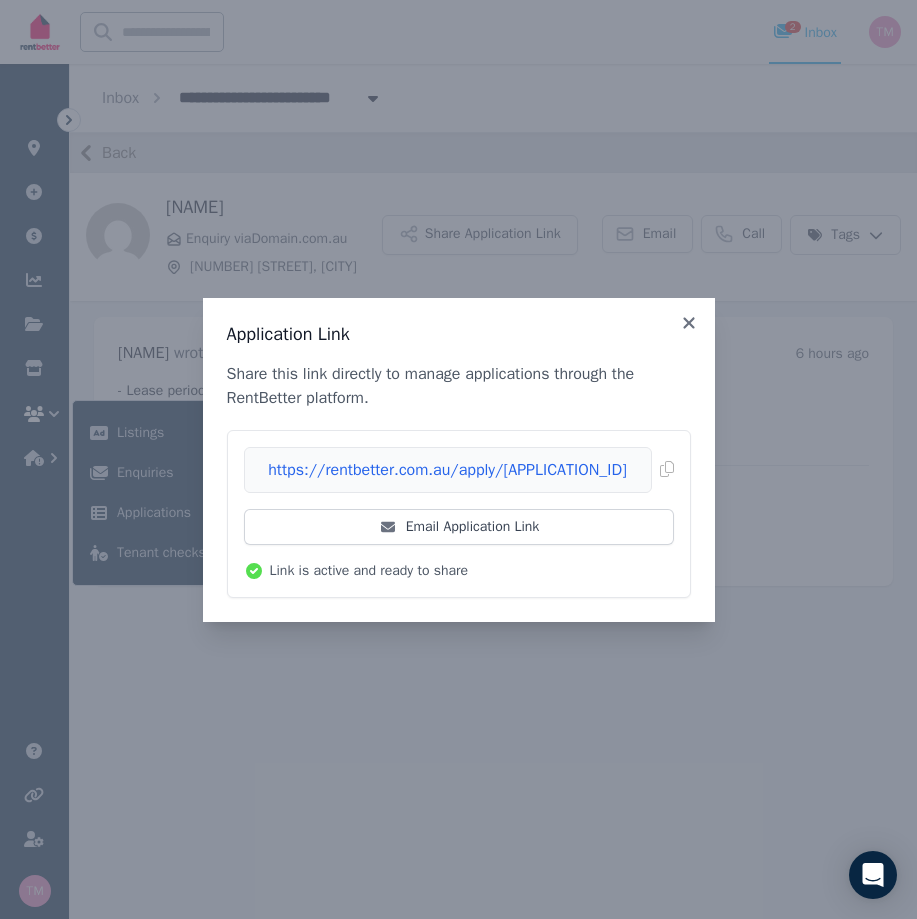 drag, startPoint x: 449, startPoint y: 561, endPoint x: 568, endPoint y: 579, distance: 120.353645 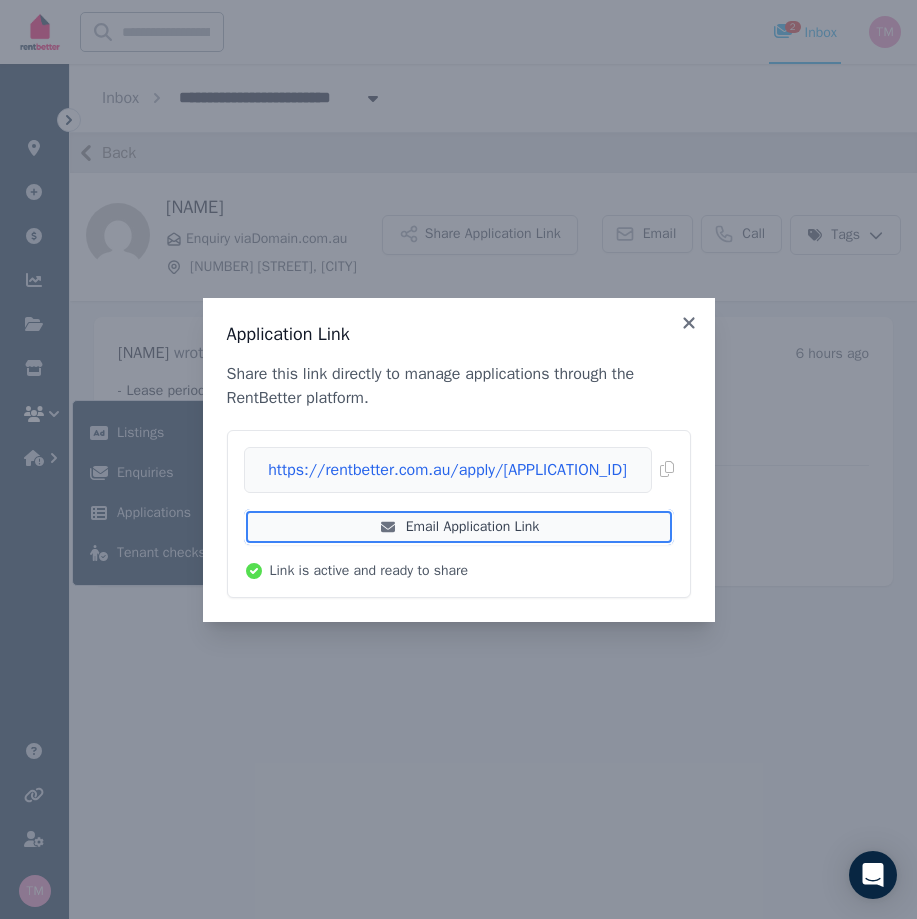 click on "Email Application Link" at bounding box center [459, 527] 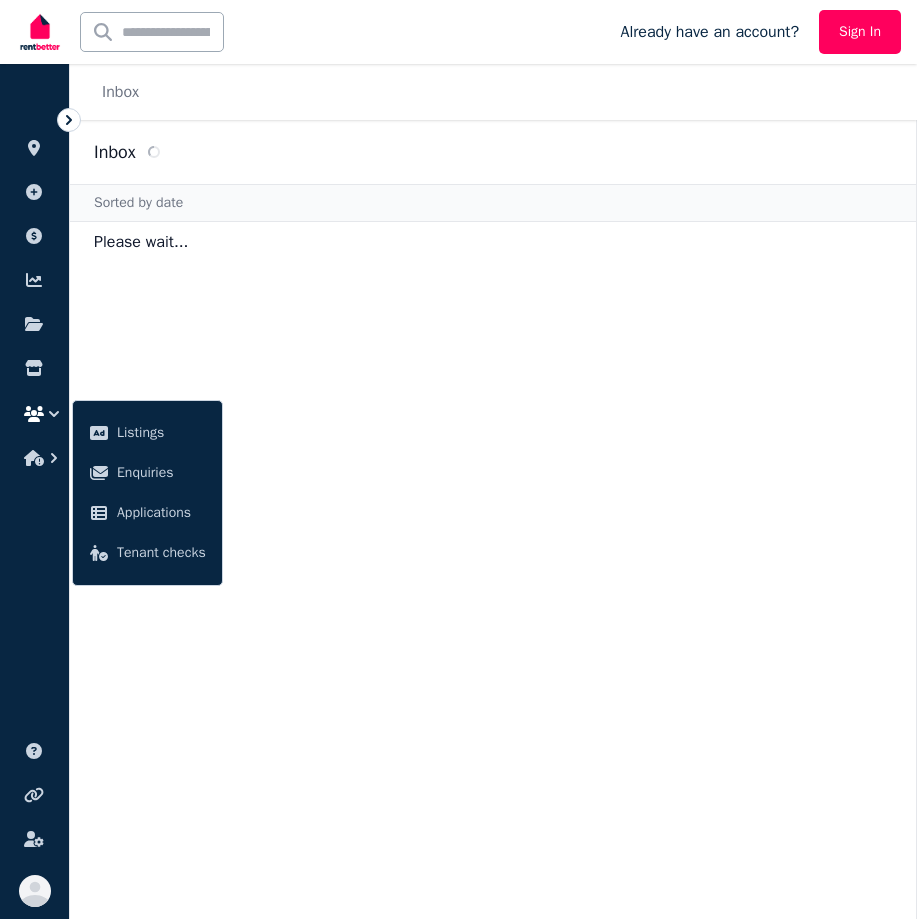 scroll, scrollTop: 0, scrollLeft: 0, axis: both 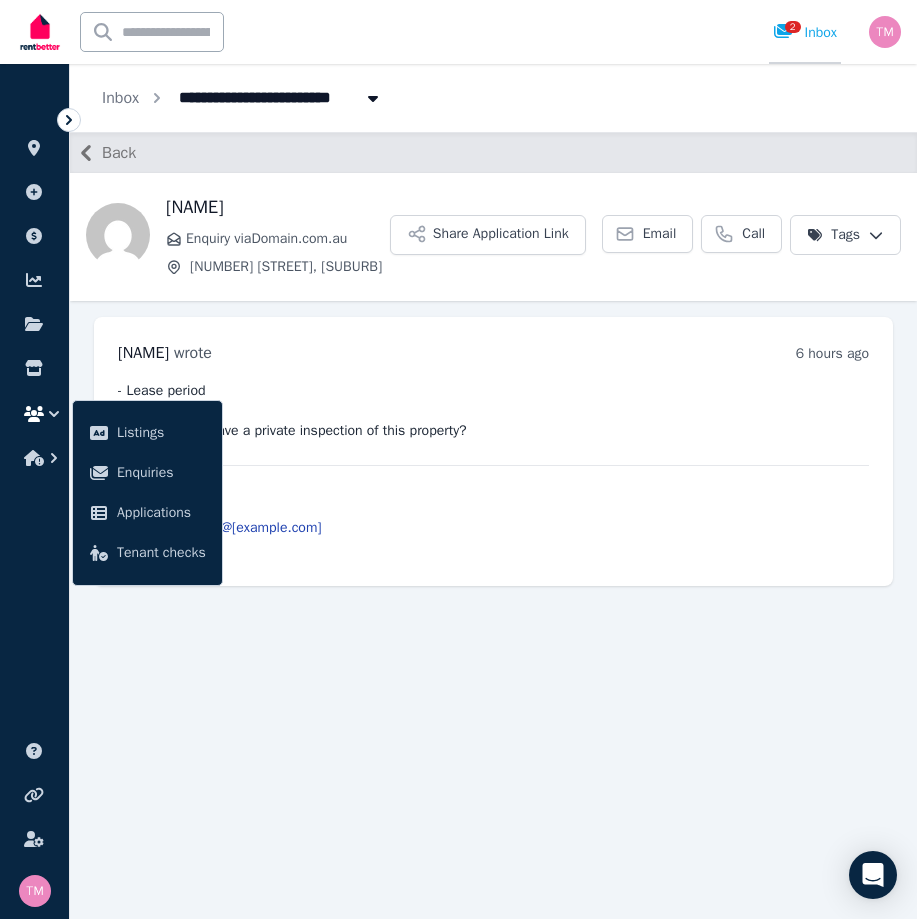 click 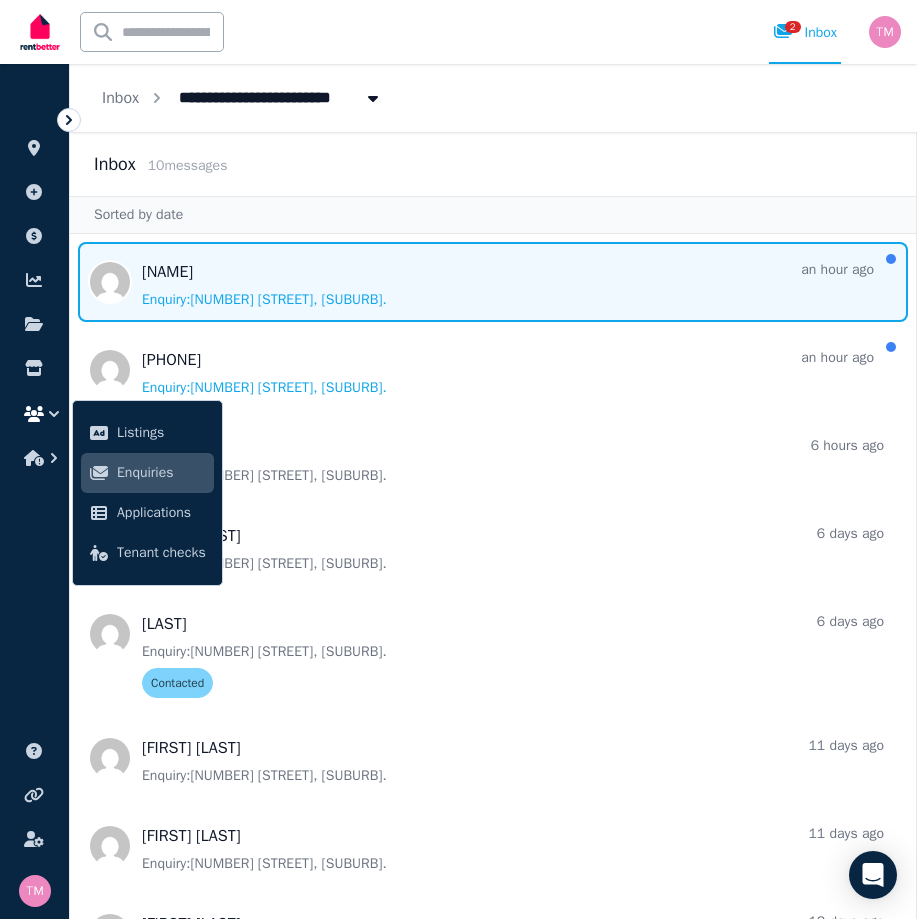 click at bounding box center (493, 282) 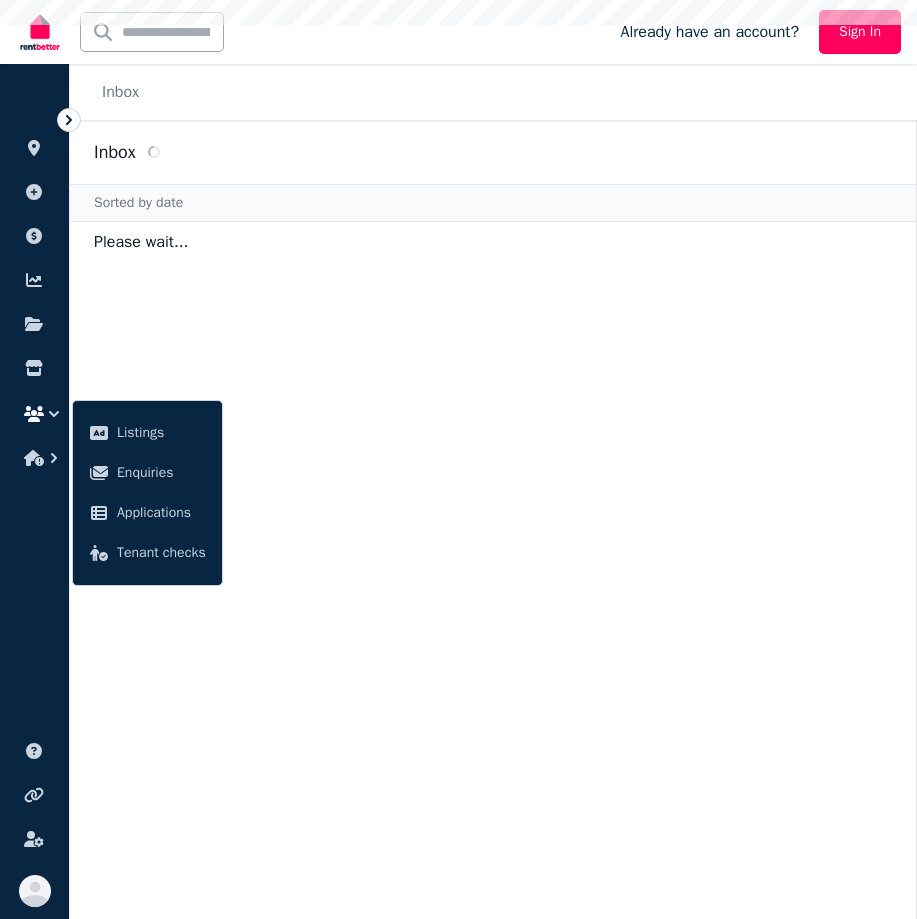scroll, scrollTop: 0, scrollLeft: 0, axis: both 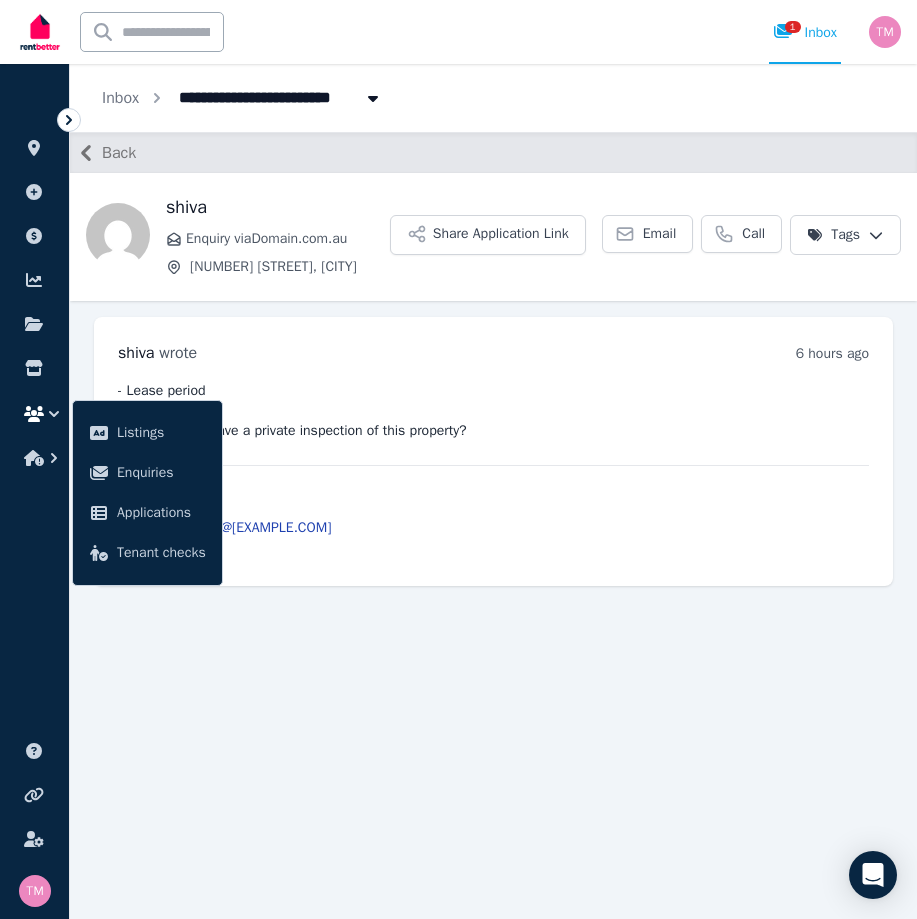 click on "Back shiva Enquiry via  Domain.com.au 11 Scanlon Way, Lockridge Share Application Link Email Call Tags shiva   wrote 6 hours ago 10:13 am on Sat, 9 Aug 2025 - Lease period
Comments:
Could I please have a private inspection of this property? Contact details: shivarajrai25@icloud.com 0451 440 349" at bounding box center (493, 525) 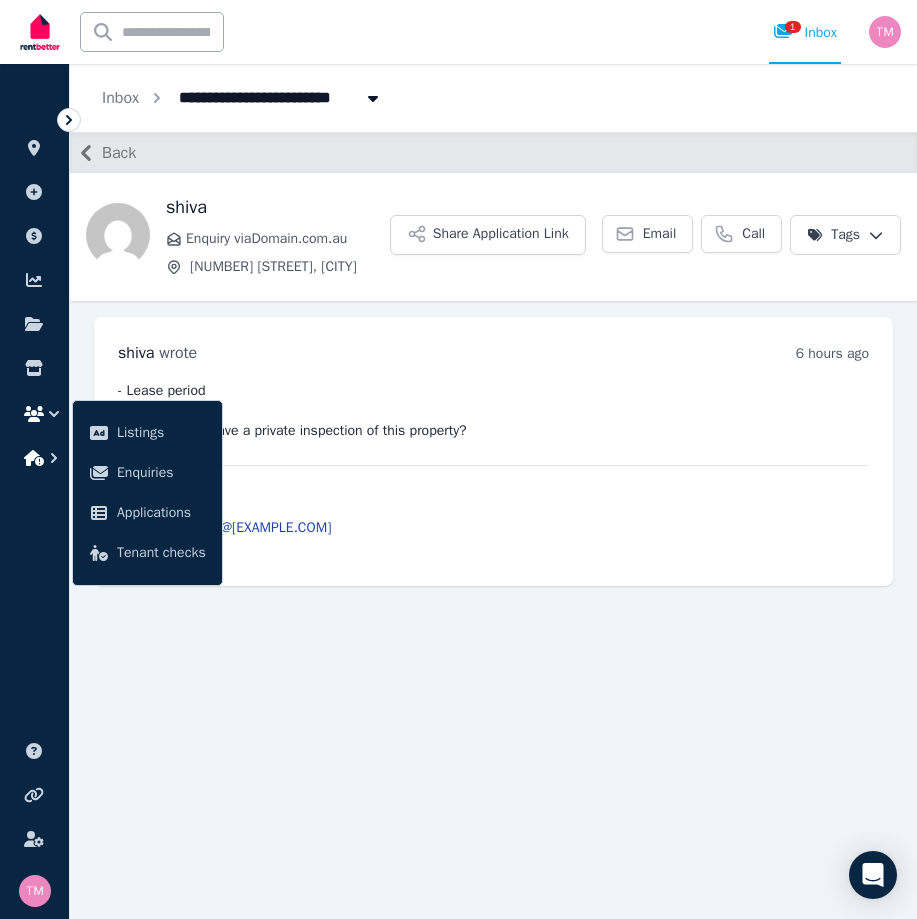 click 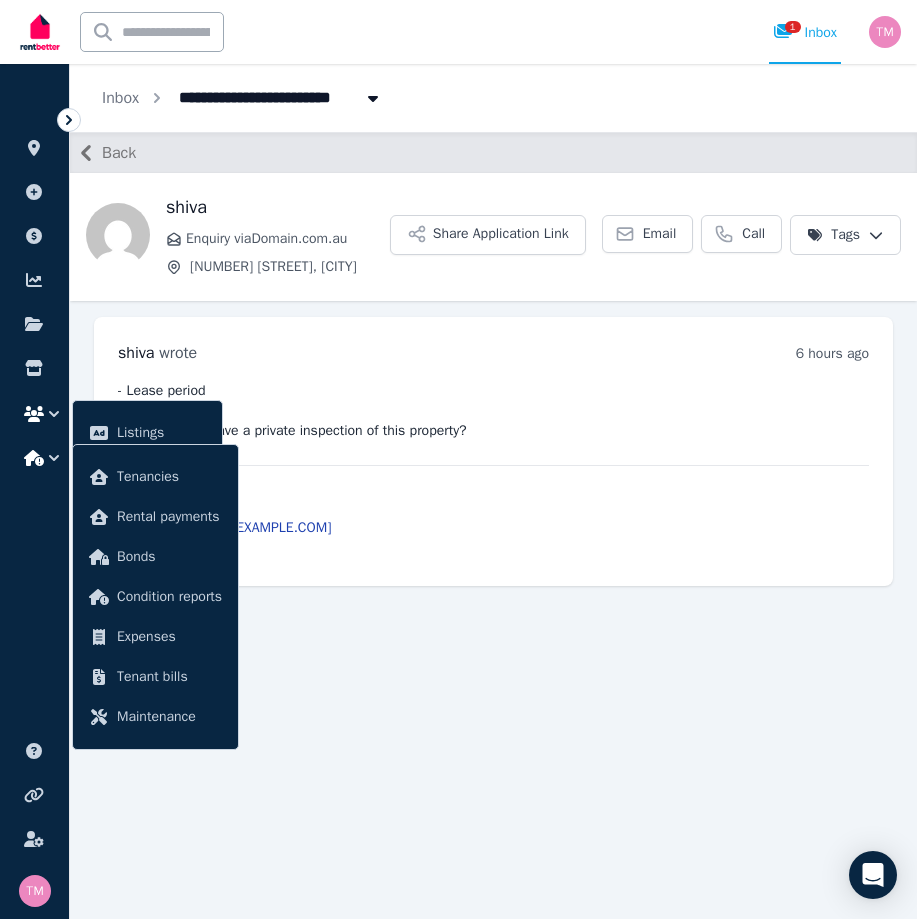 click at bounding box center [34, 458] 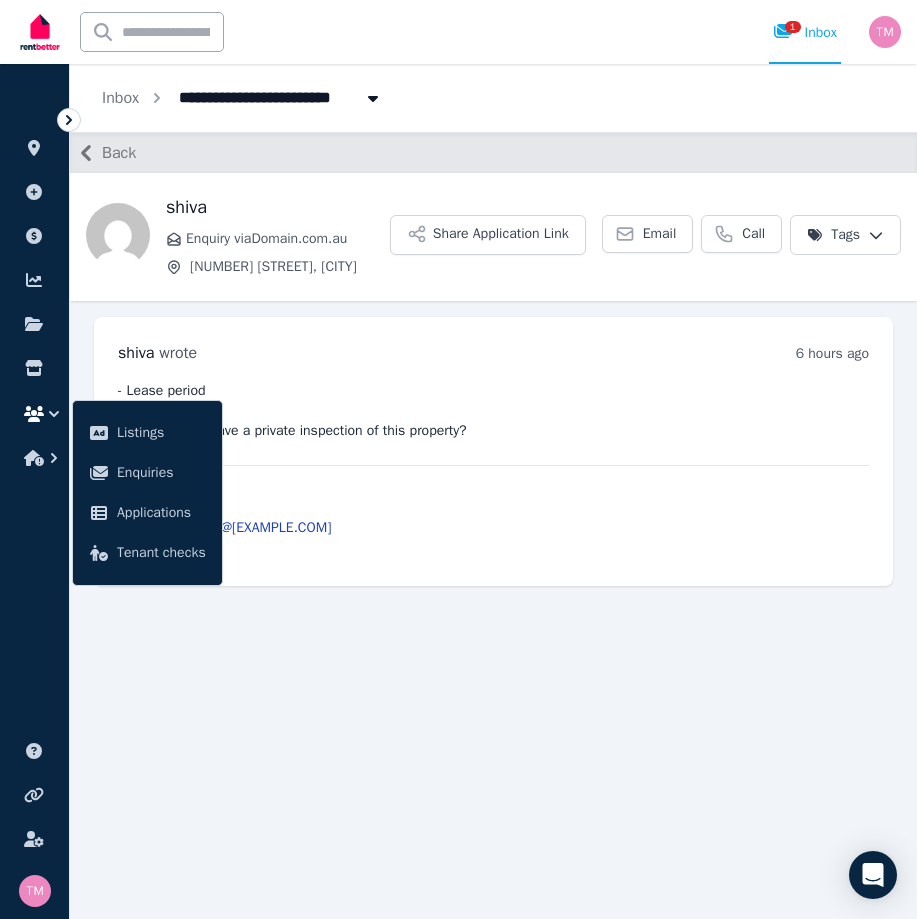 click 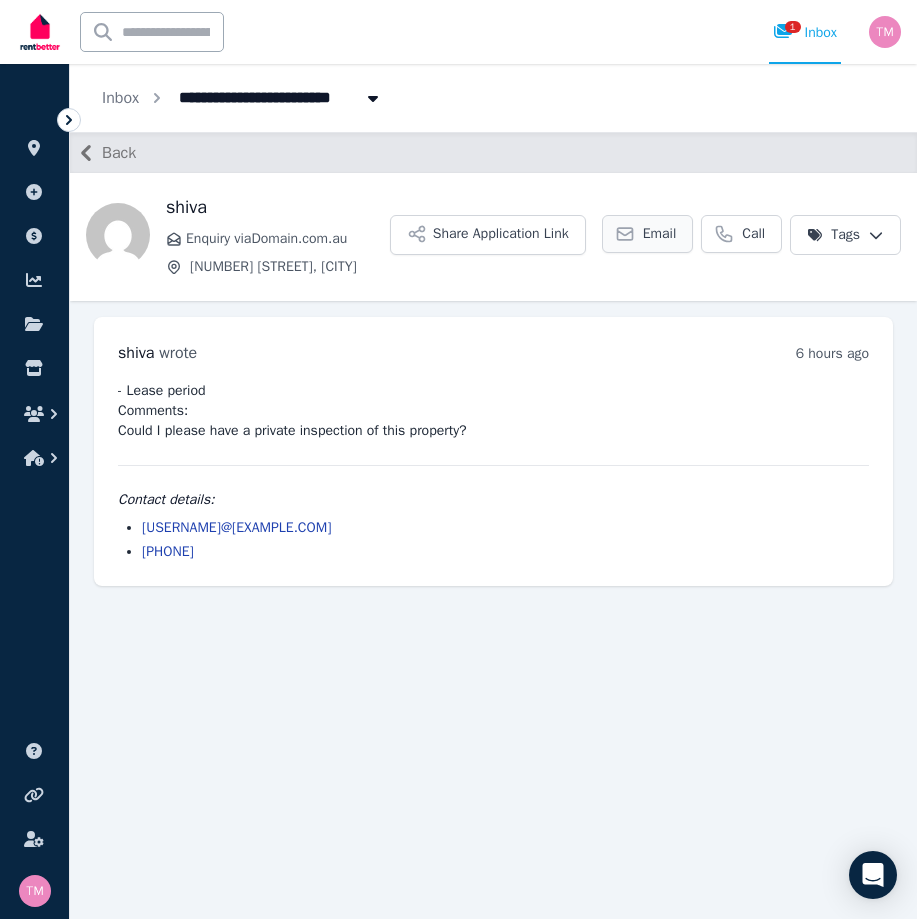 click 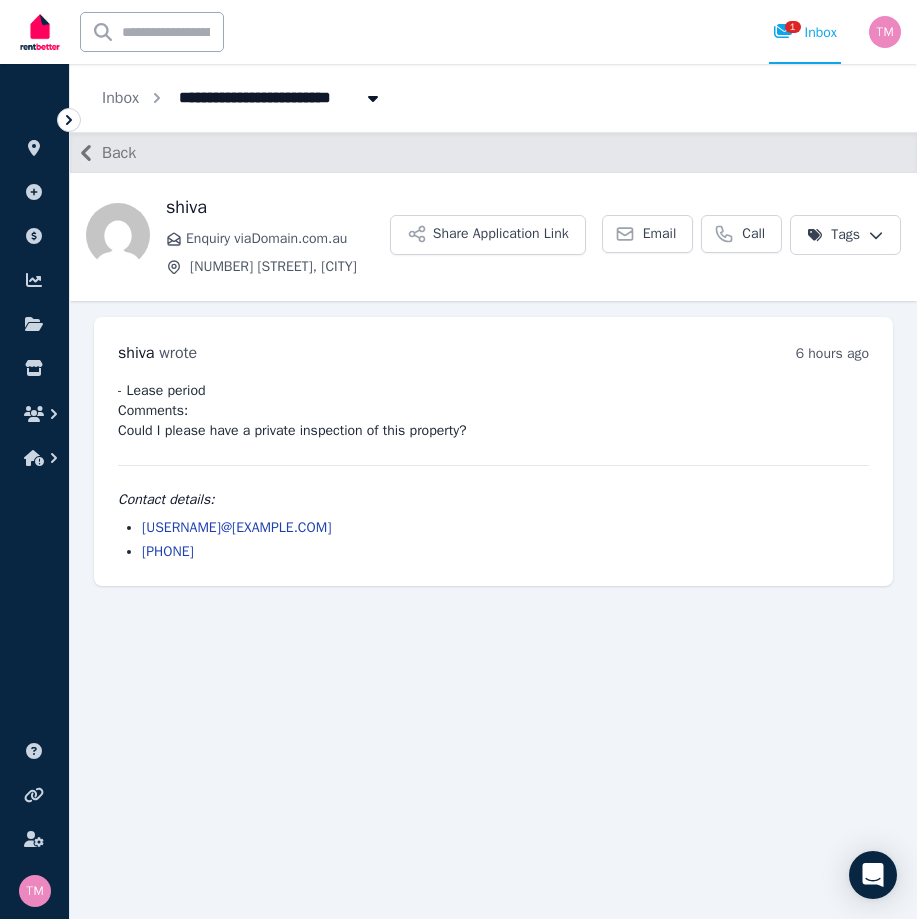 click 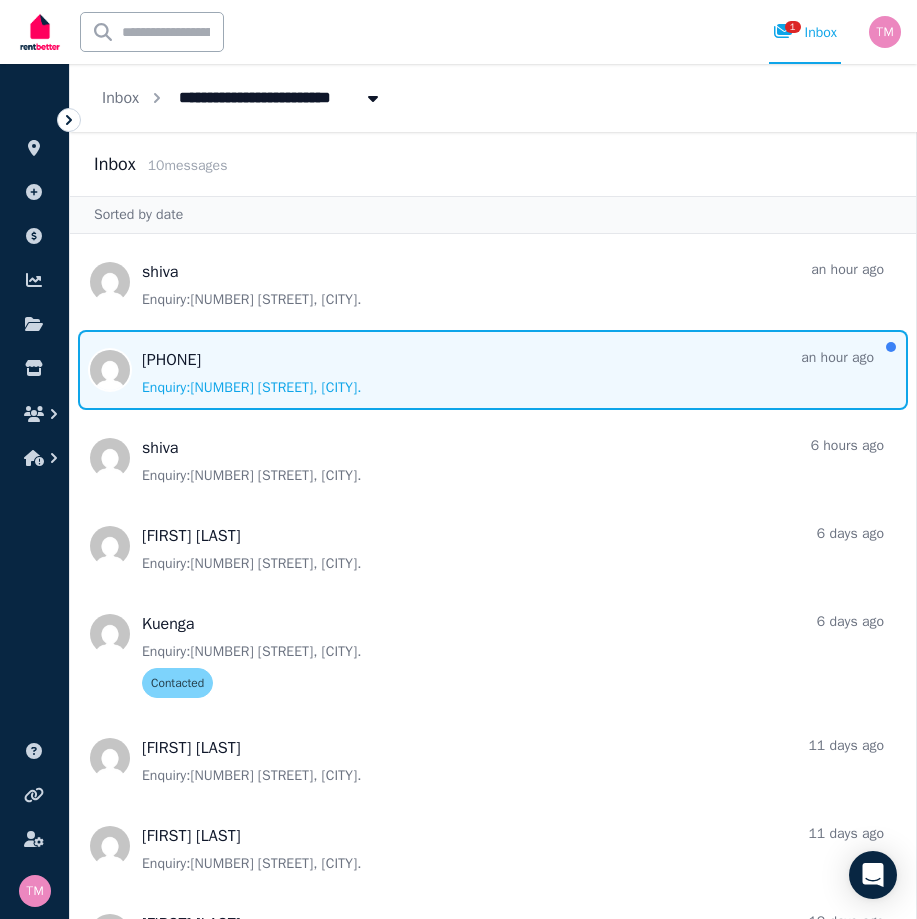 click at bounding box center [493, 370] 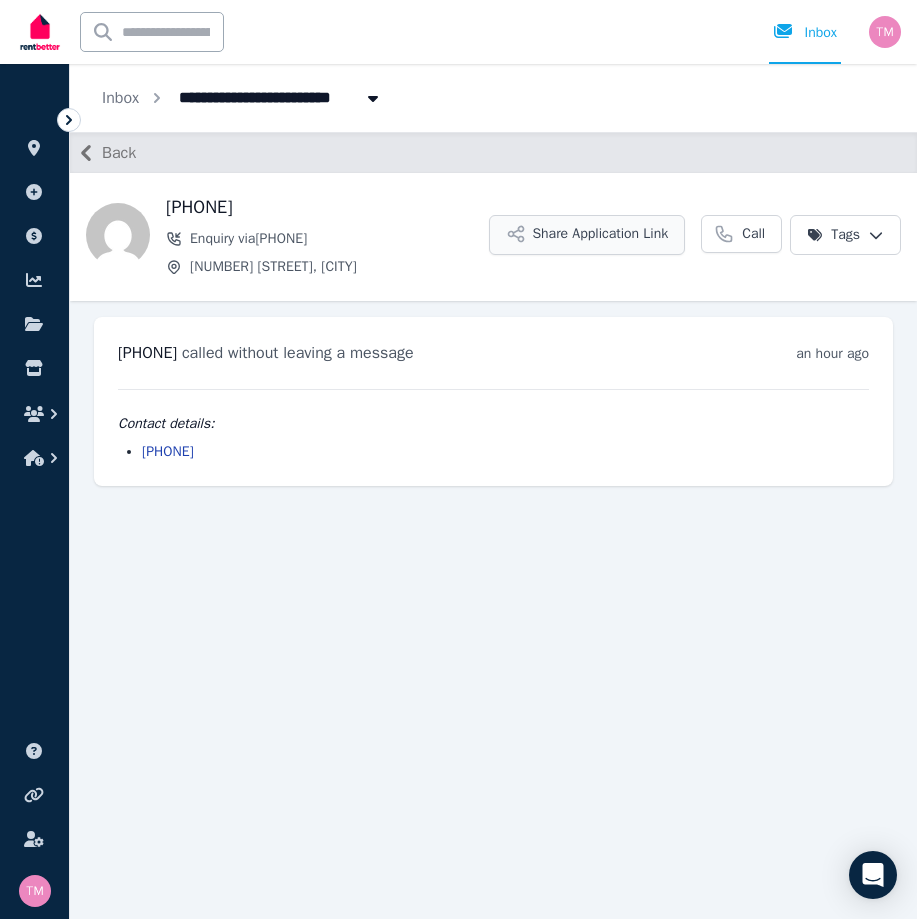 click on "Share Application Link" at bounding box center [587, 235] 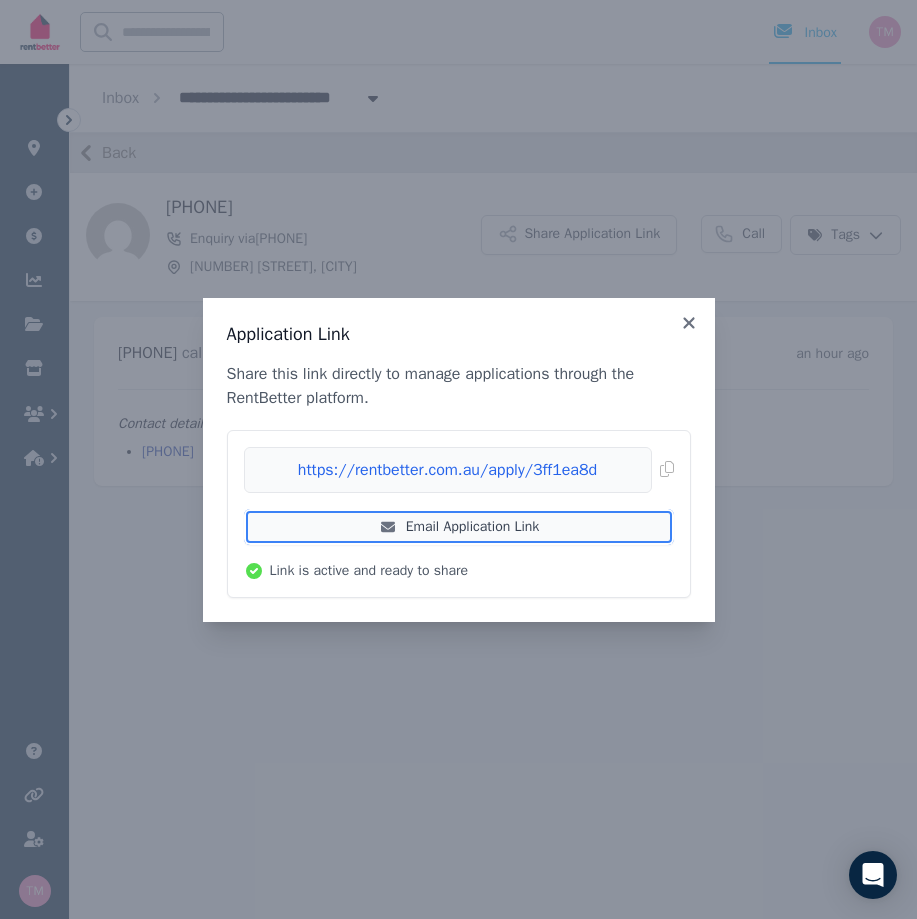 click on "Email Application Link" at bounding box center (459, 527) 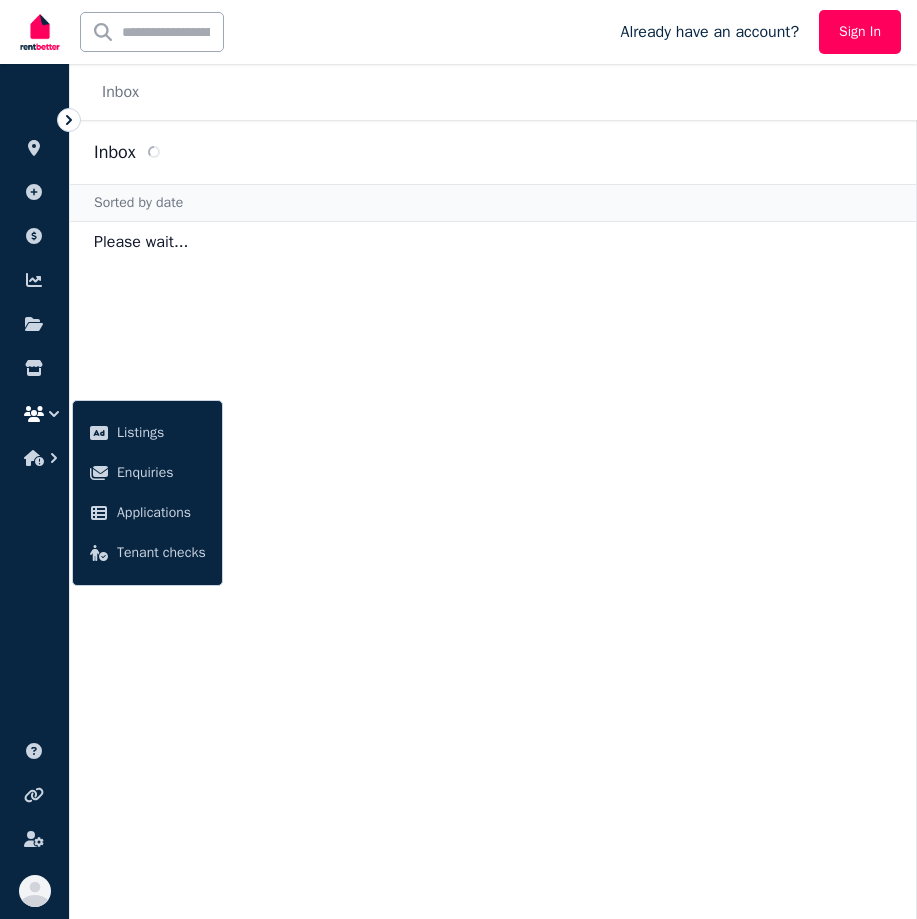 scroll, scrollTop: 0, scrollLeft: 0, axis: both 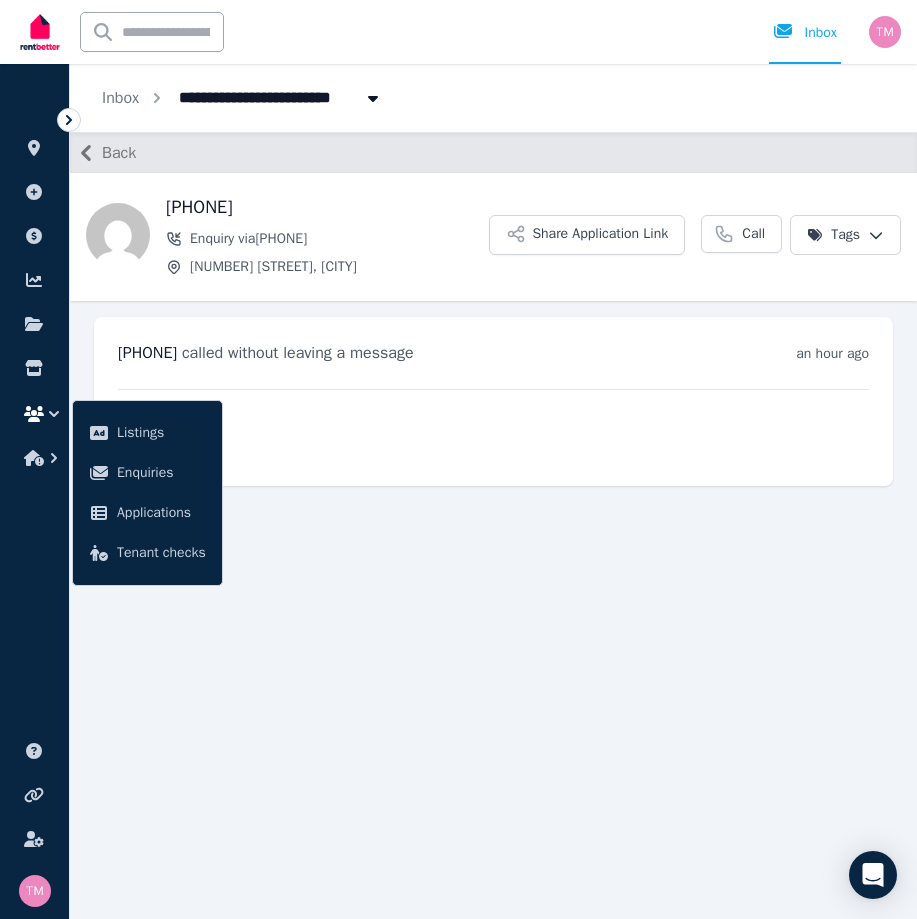 click on "**********" at bounding box center [458, 459] 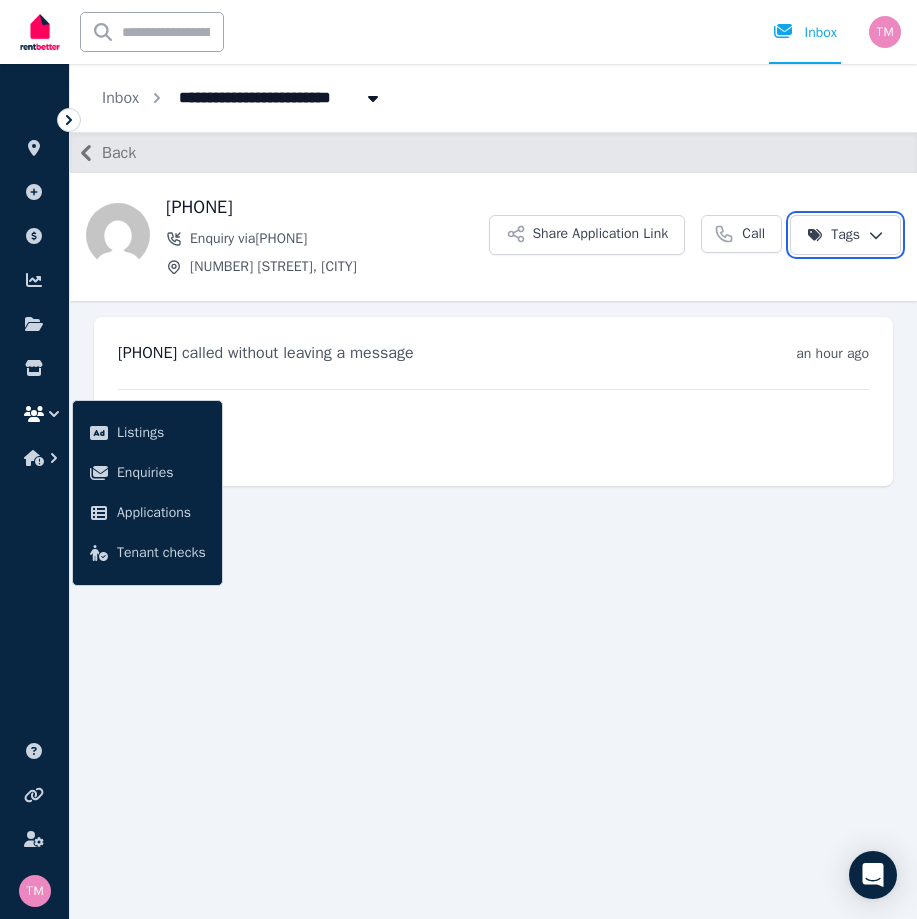 click on "**********" at bounding box center (458, 459) 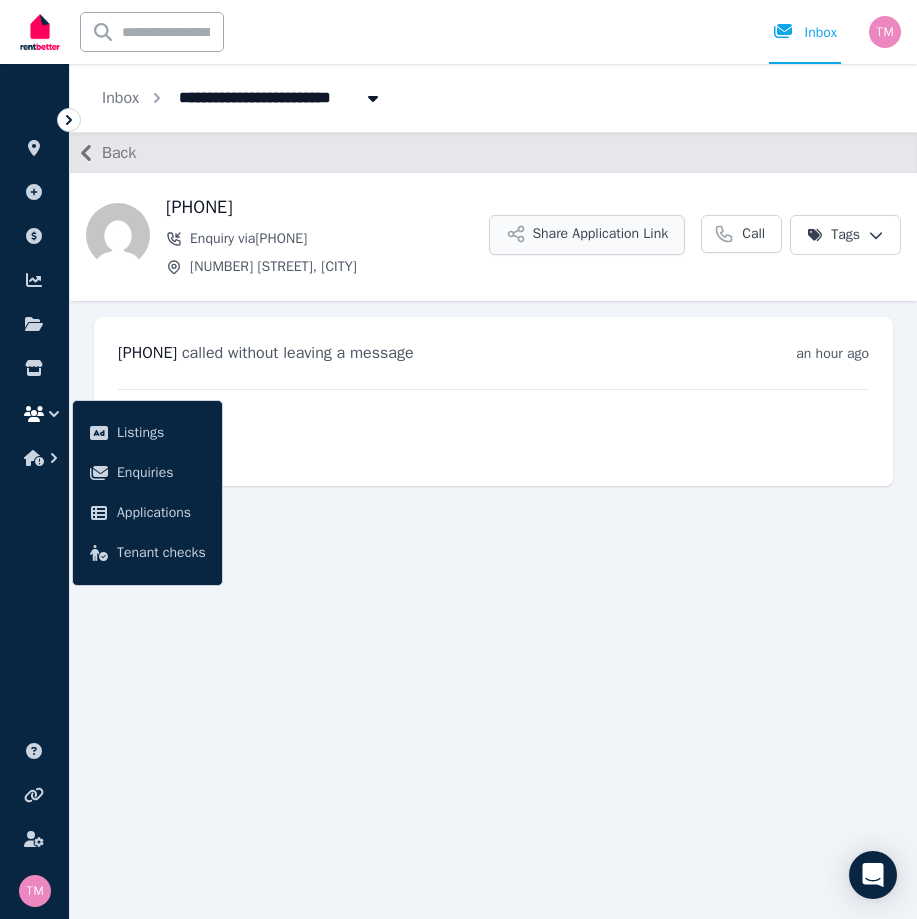 click on "Share Application Link" at bounding box center (587, 235) 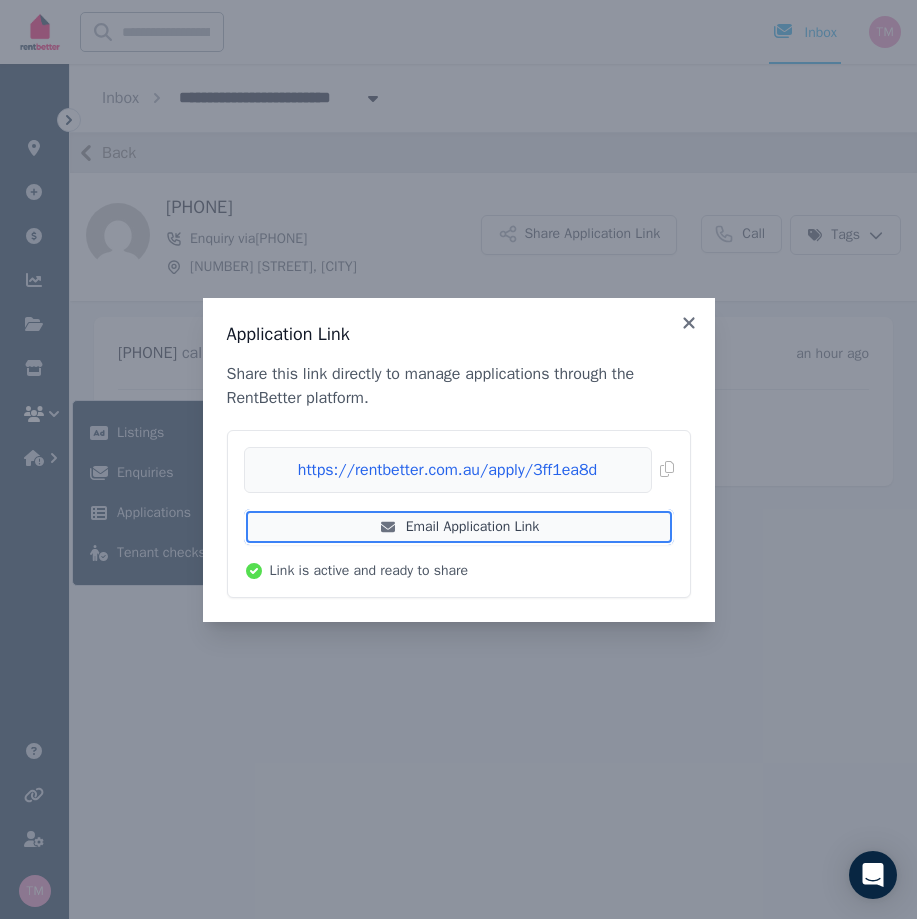 click on "Email Application Link" at bounding box center (459, 527) 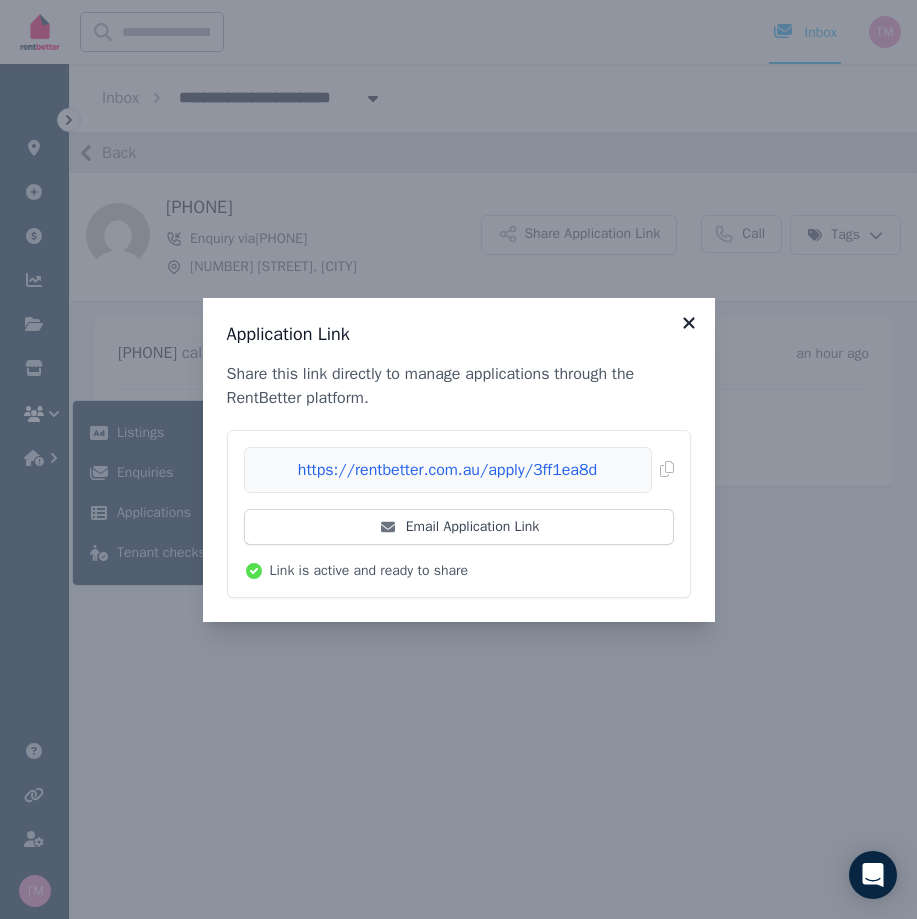 click 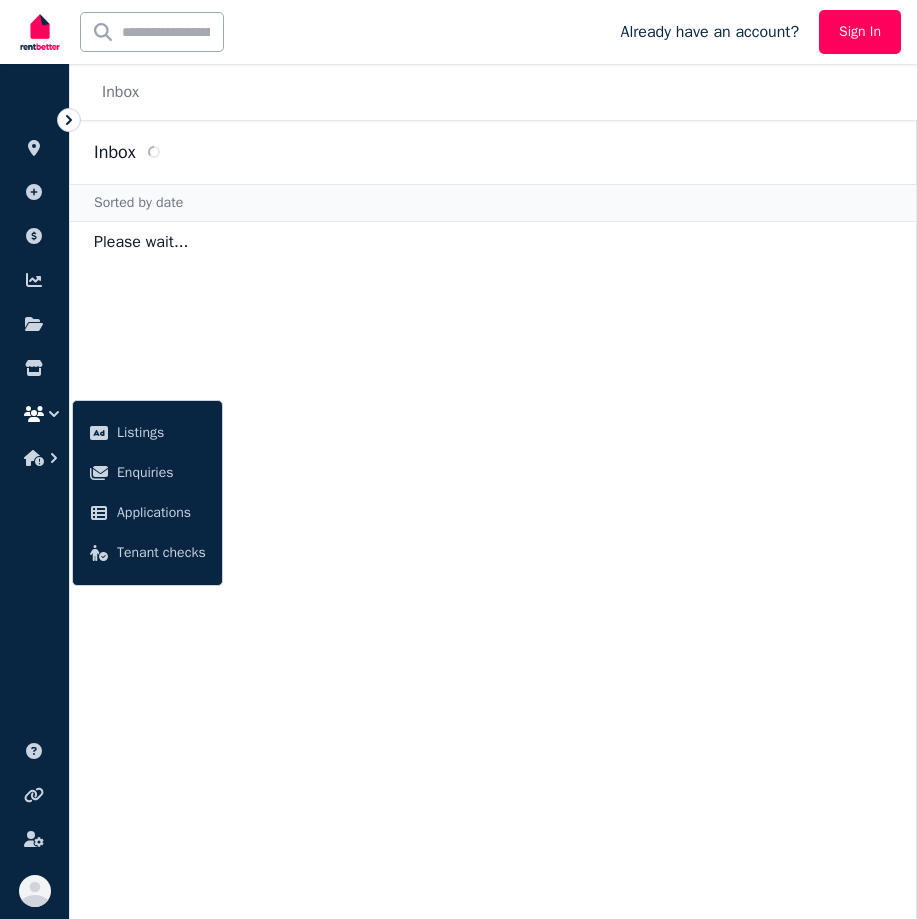 scroll, scrollTop: 0, scrollLeft: 0, axis: both 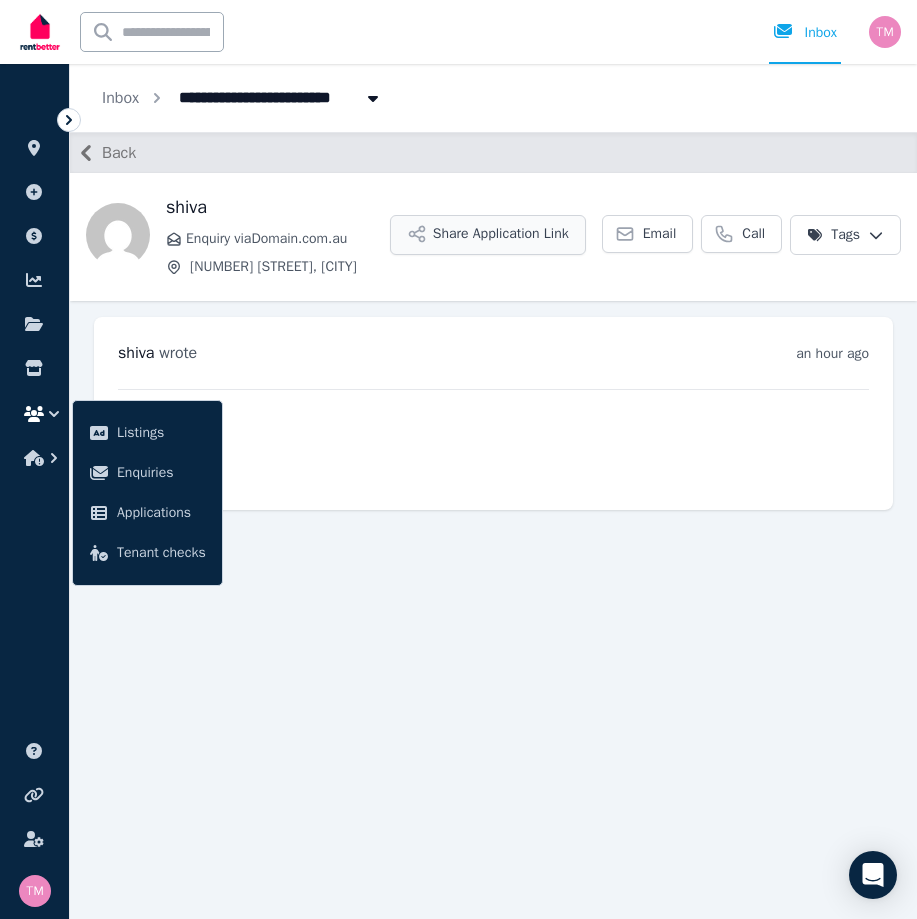 click on "Share Application Link" at bounding box center [488, 235] 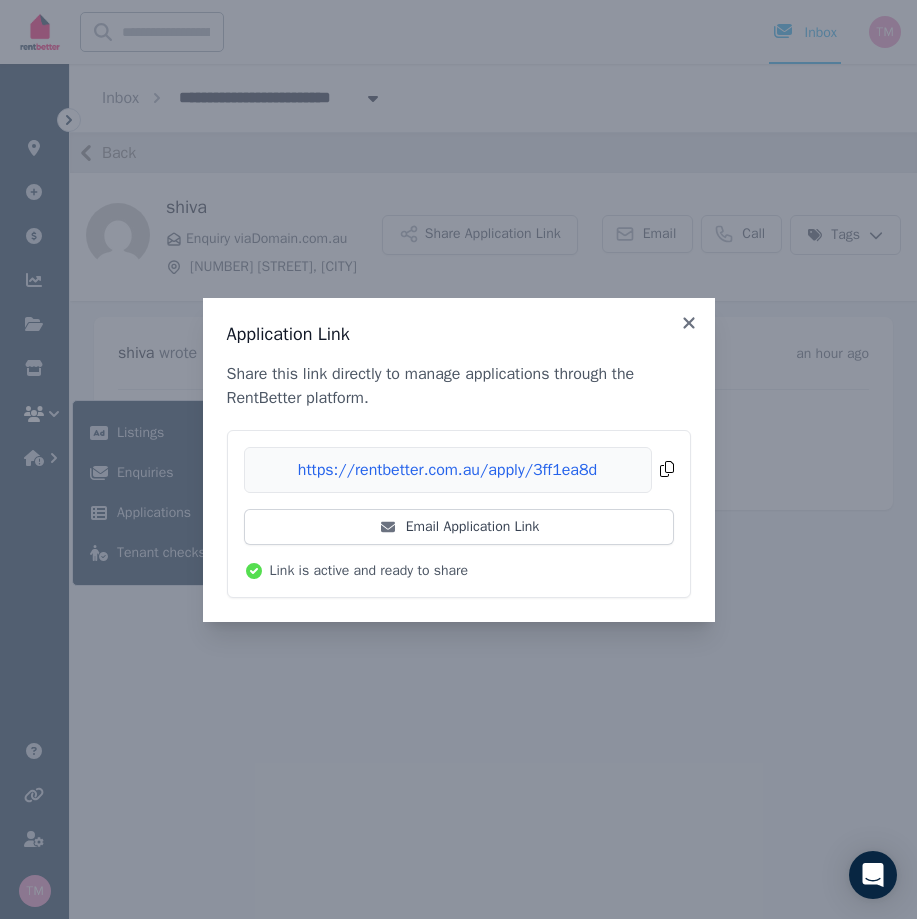 click on "Copied!" at bounding box center (459, 470) 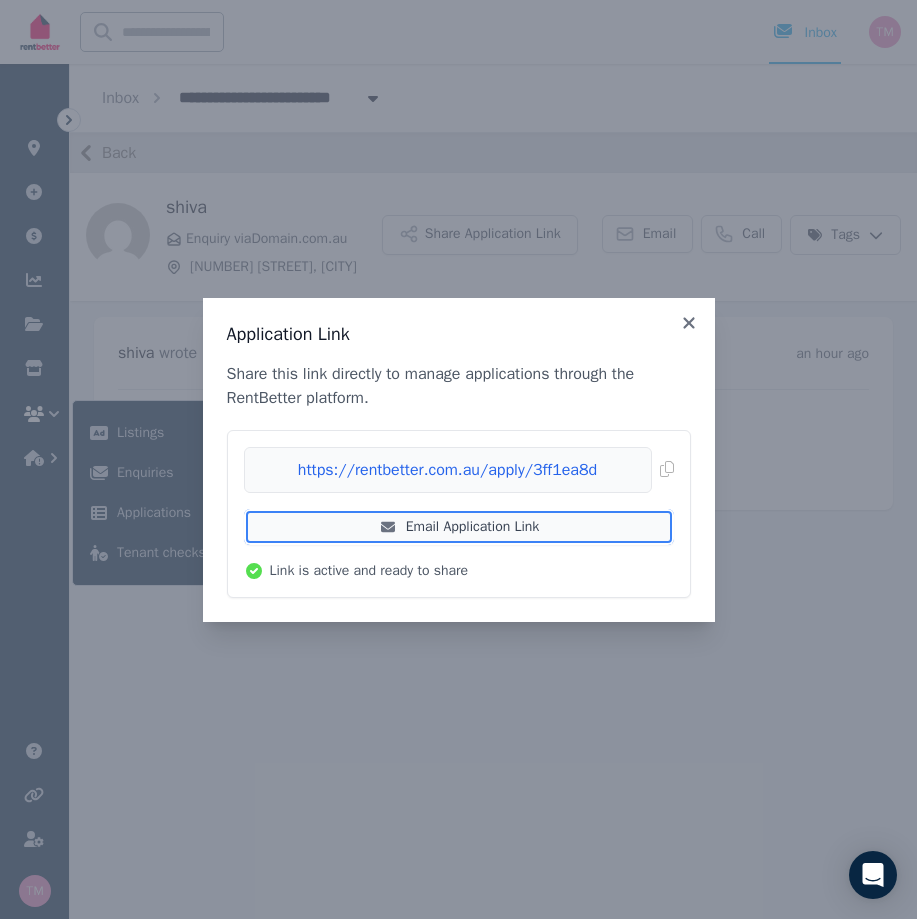 click on "Email Application Link" at bounding box center (459, 527) 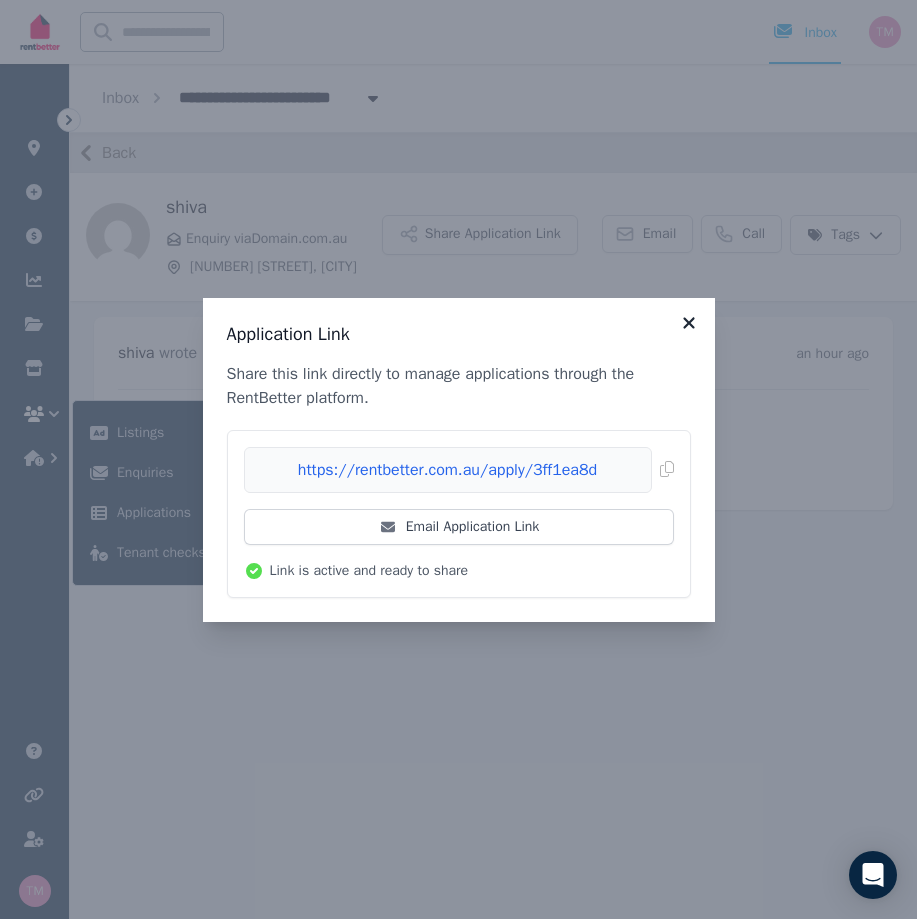click 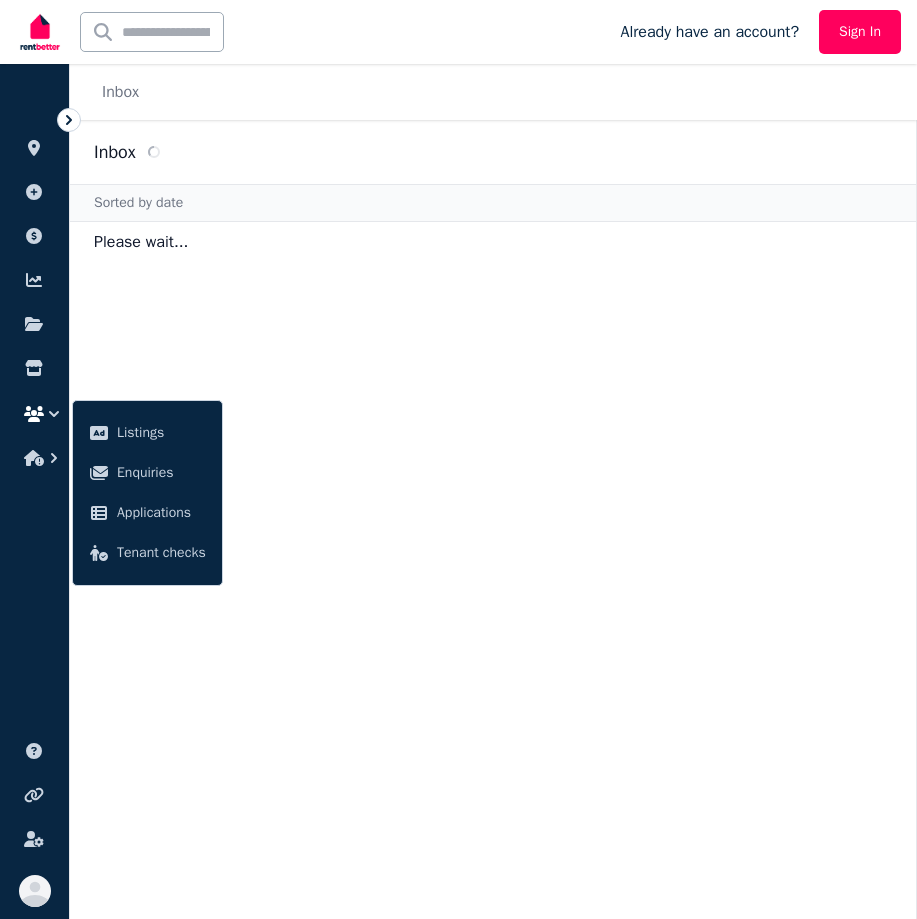 scroll, scrollTop: 0, scrollLeft: 0, axis: both 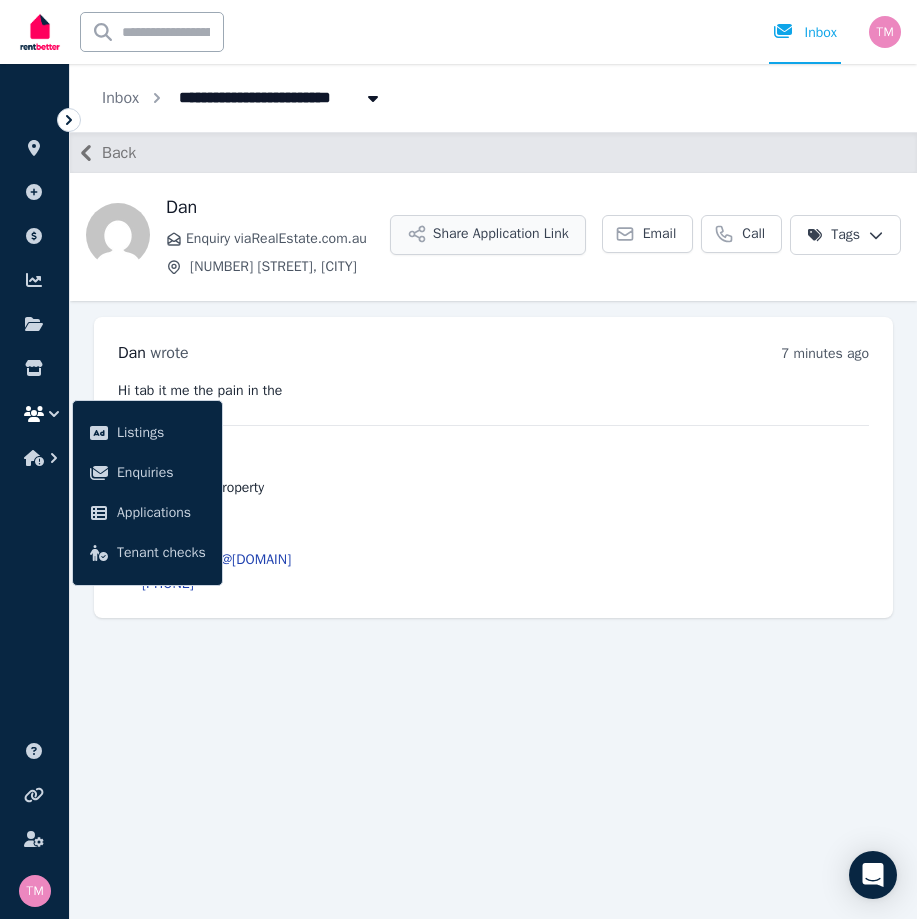 click on "Share Application Link" at bounding box center [488, 235] 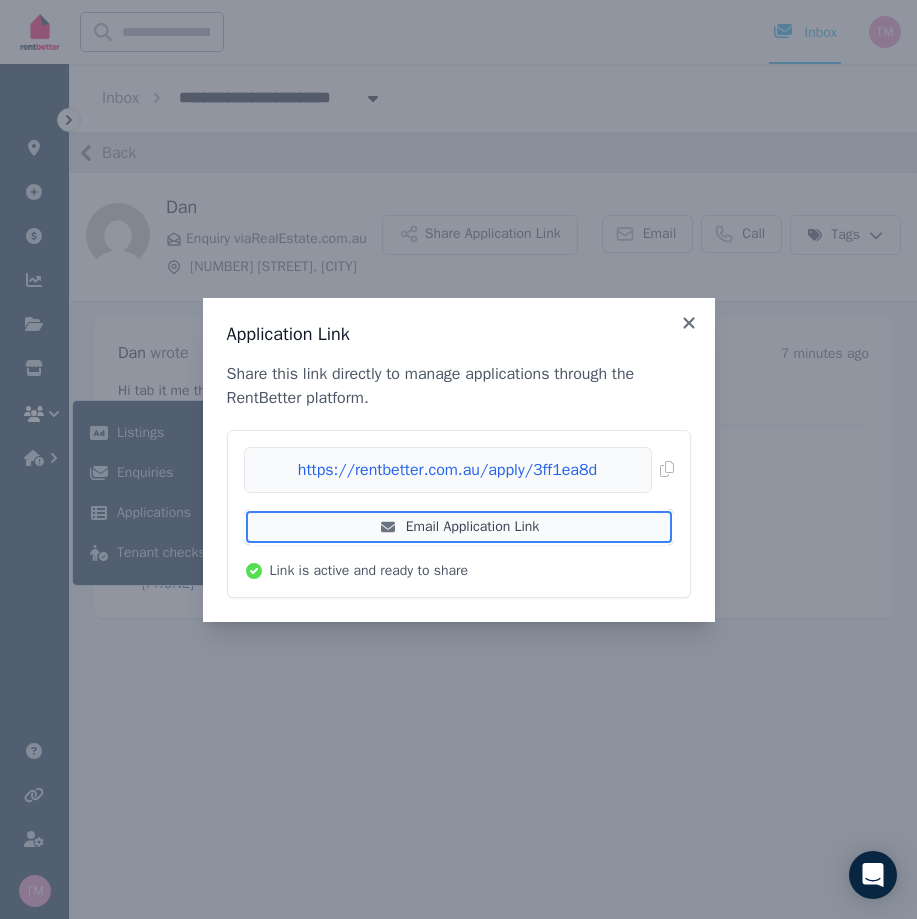 click on "Email Application Link" at bounding box center [459, 527] 